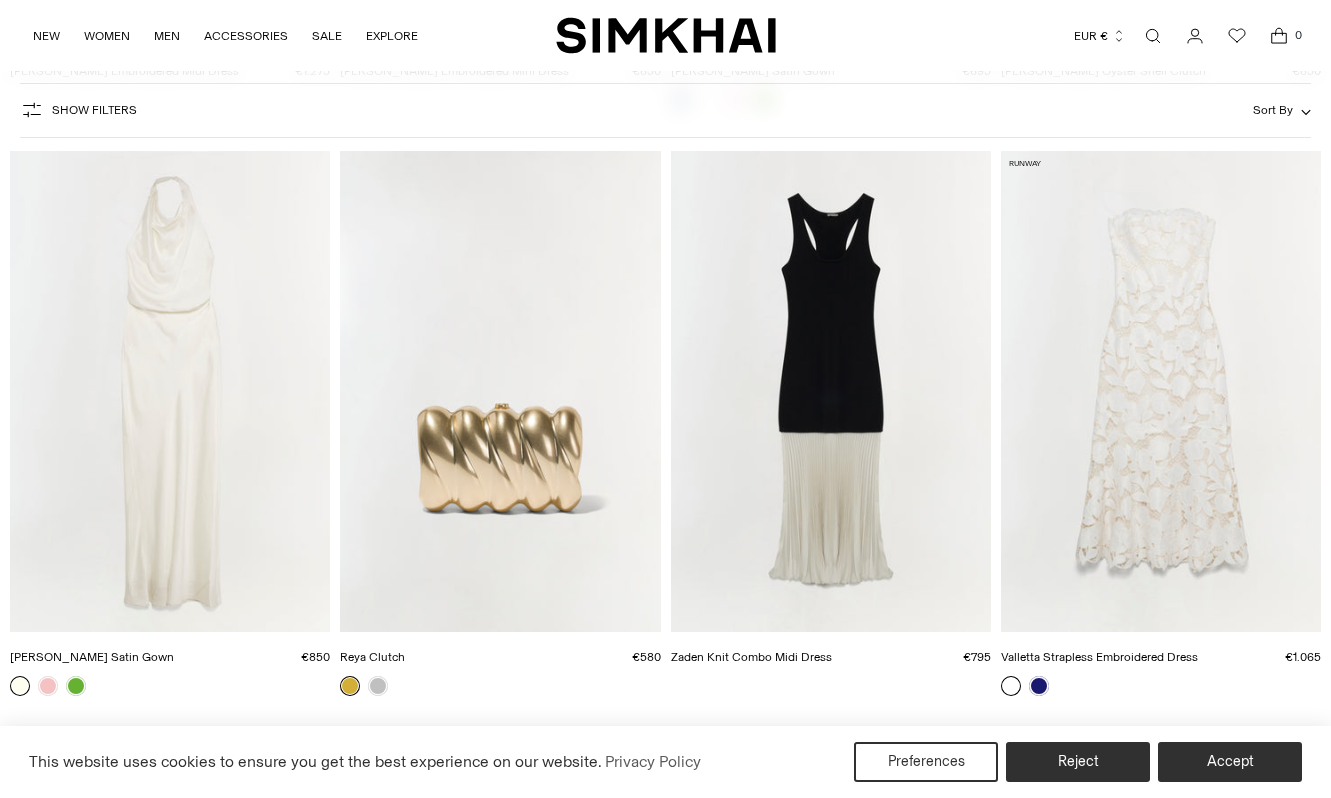 scroll, scrollTop: 713, scrollLeft: 0, axis: vertical 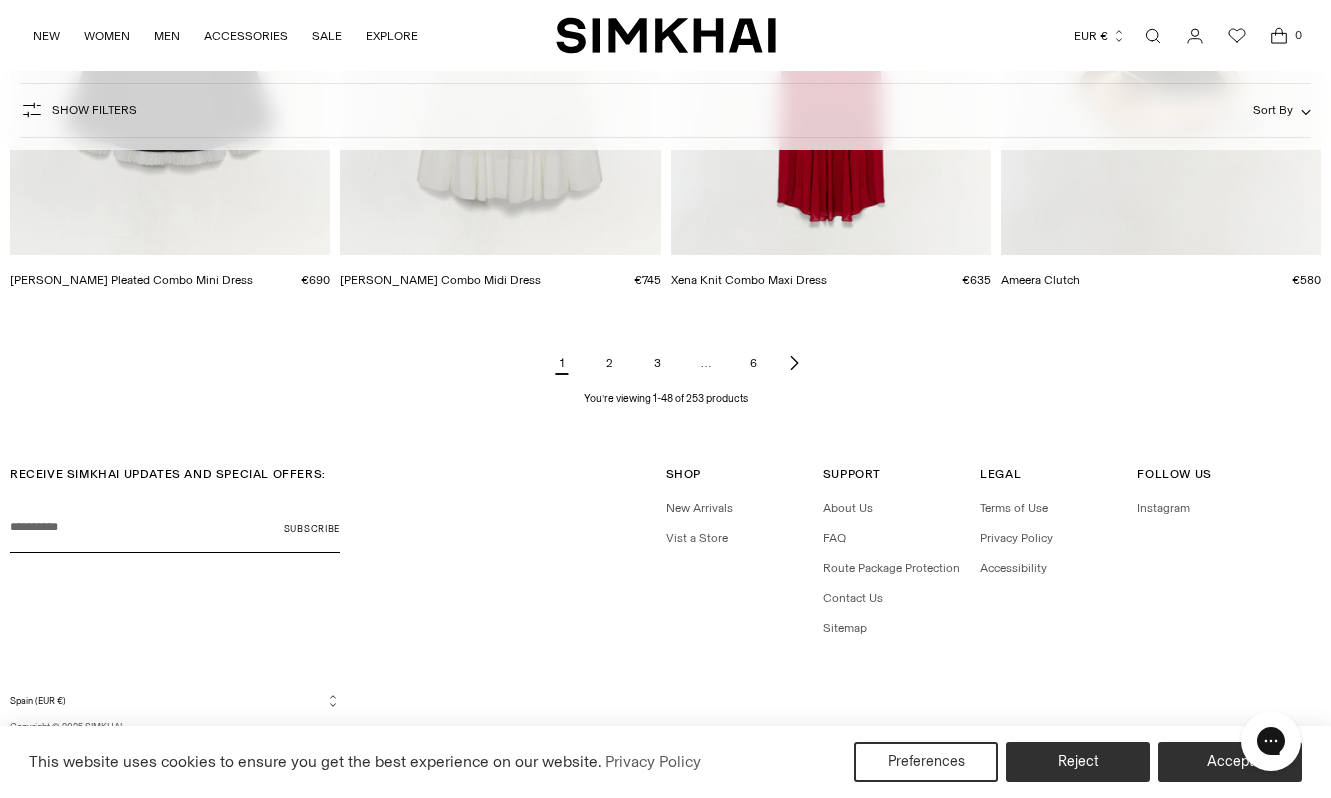click on "2" at bounding box center (610, 363) 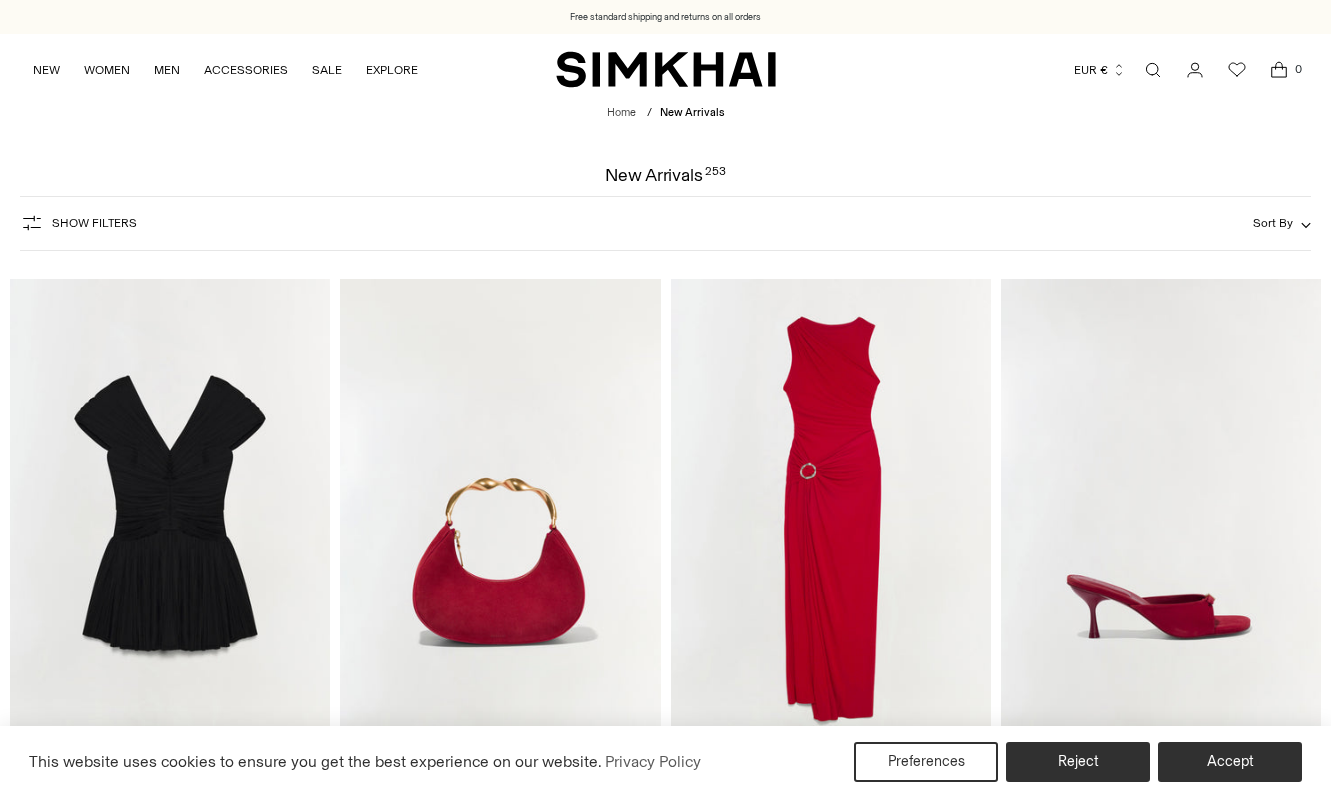scroll, scrollTop: 0, scrollLeft: 0, axis: both 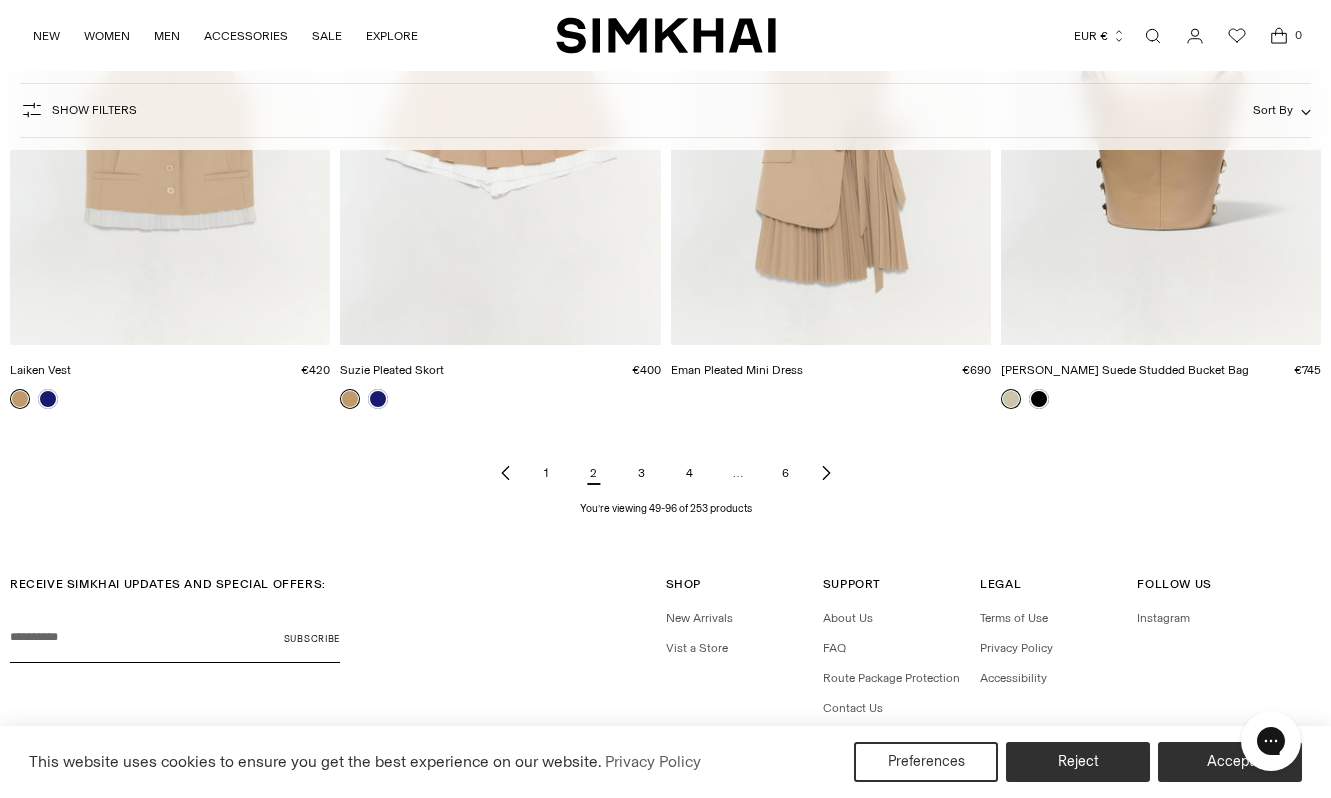click 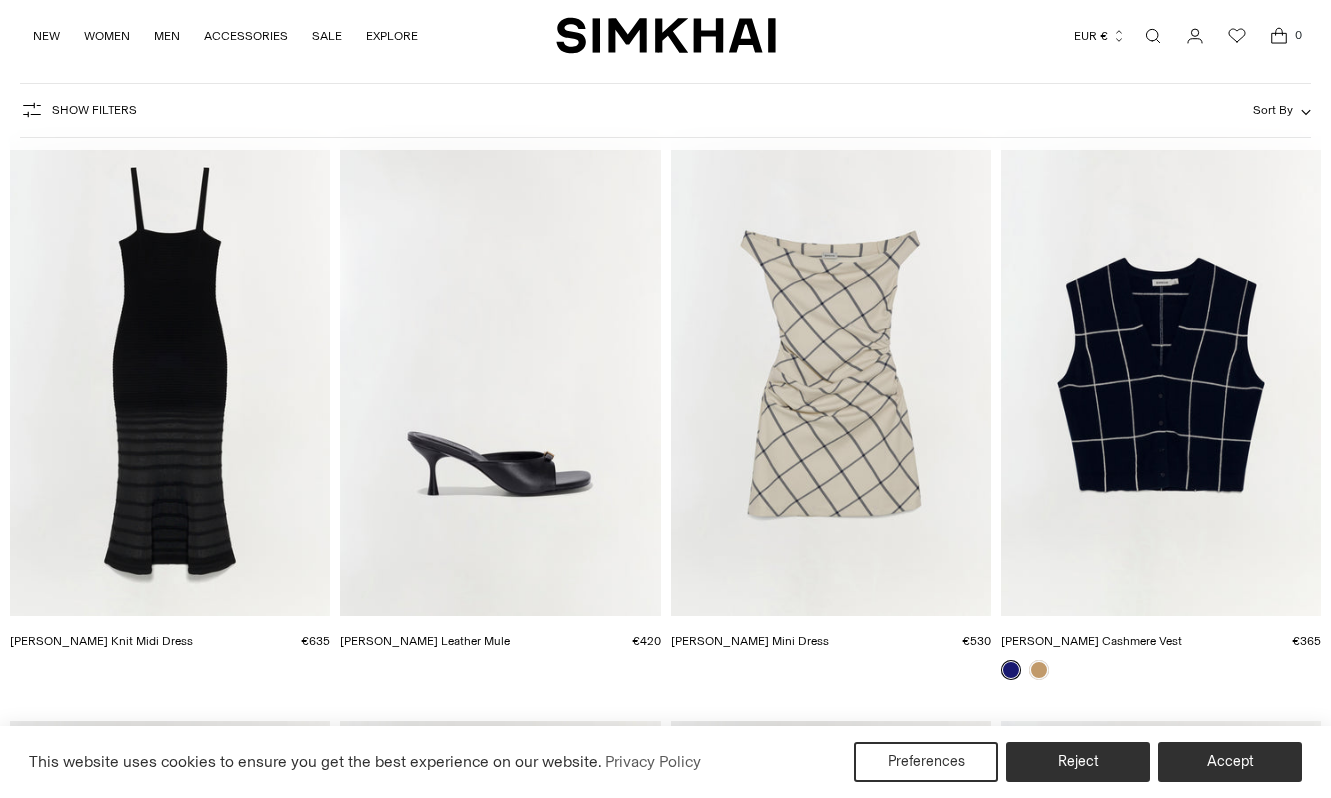 scroll, scrollTop: 143, scrollLeft: 0, axis: vertical 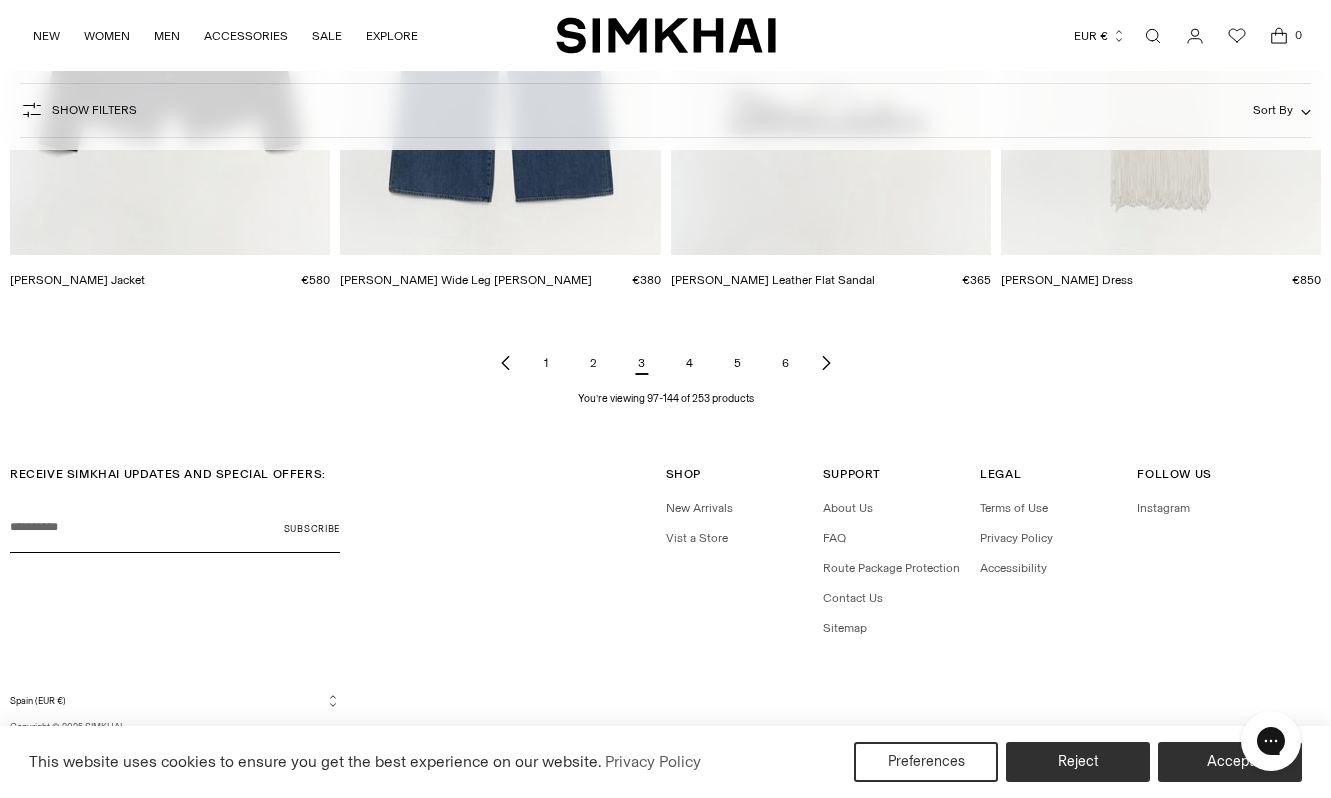 click on "4" at bounding box center [690, 363] 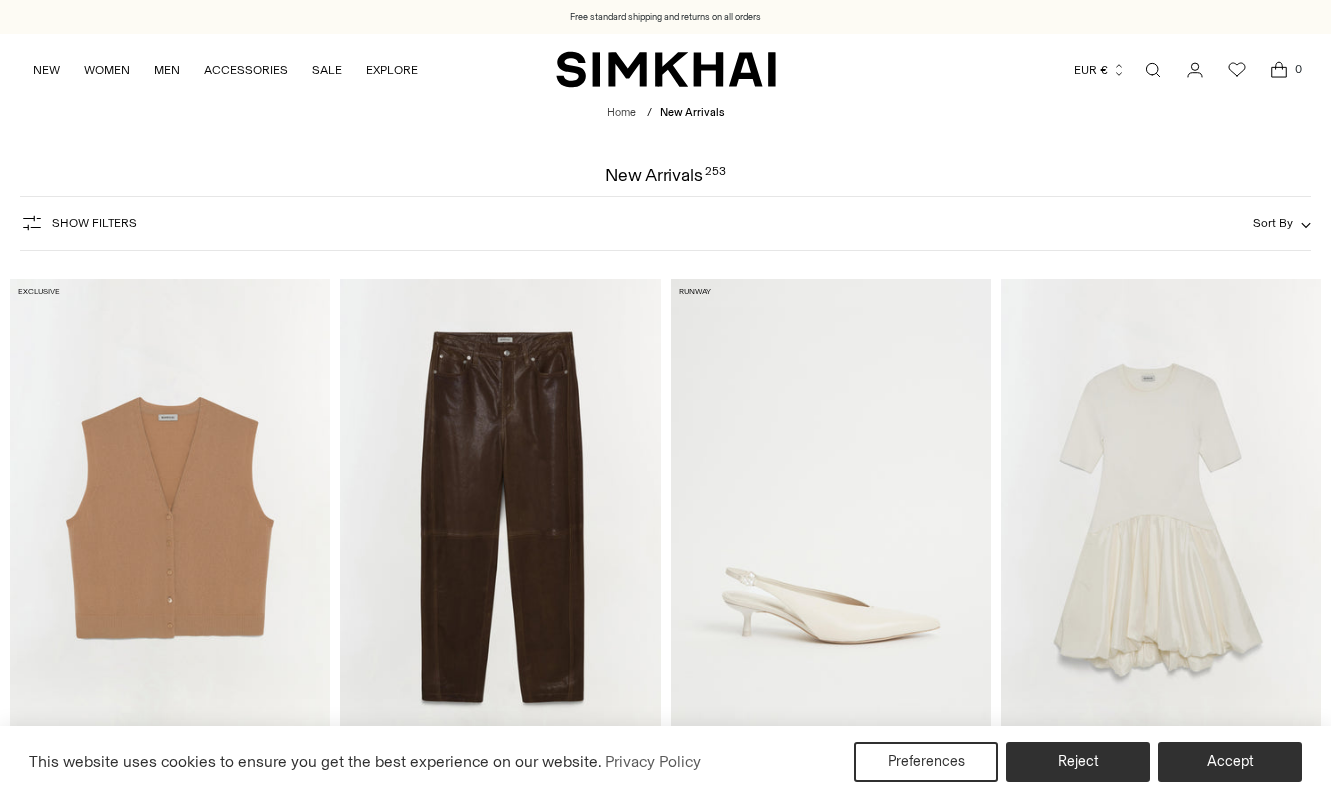 scroll, scrollTop: 503, scrollLeft: 0, axis: vertical 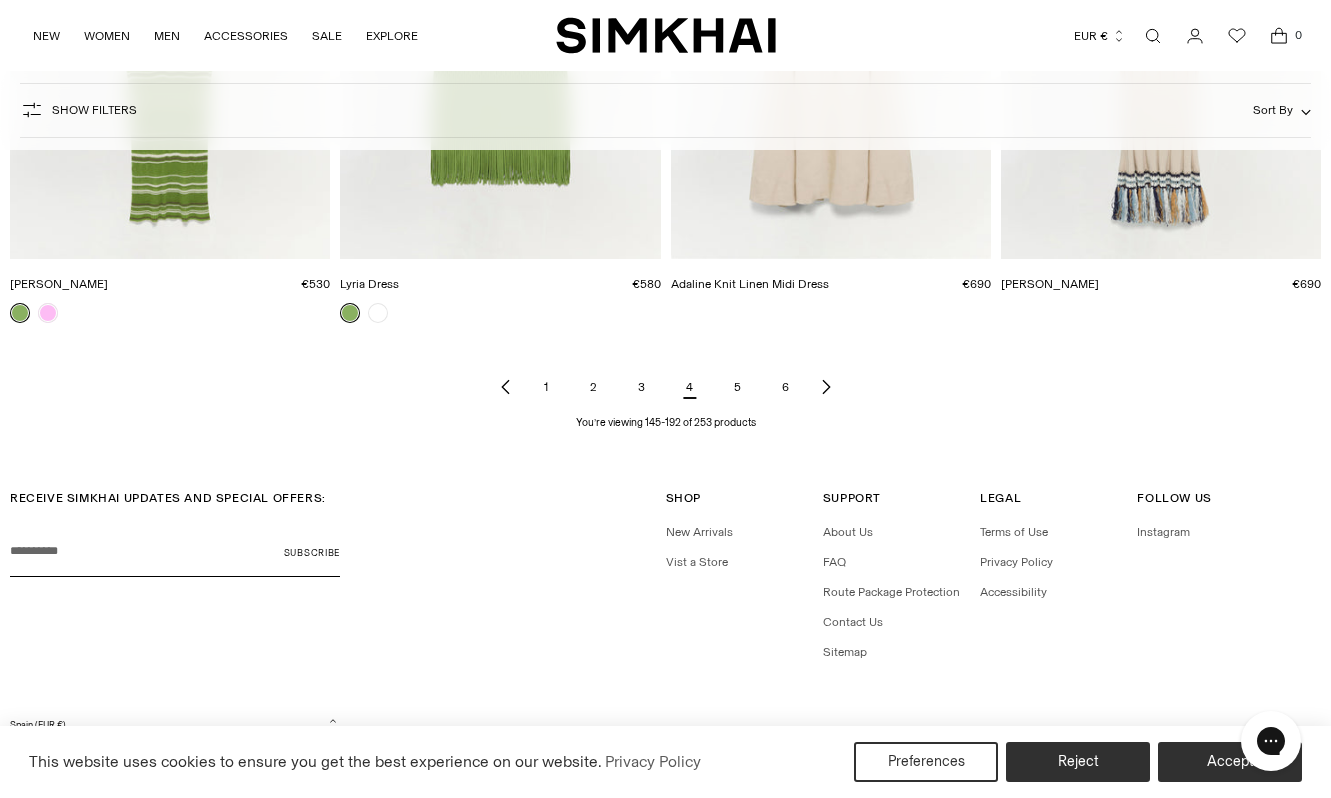 click 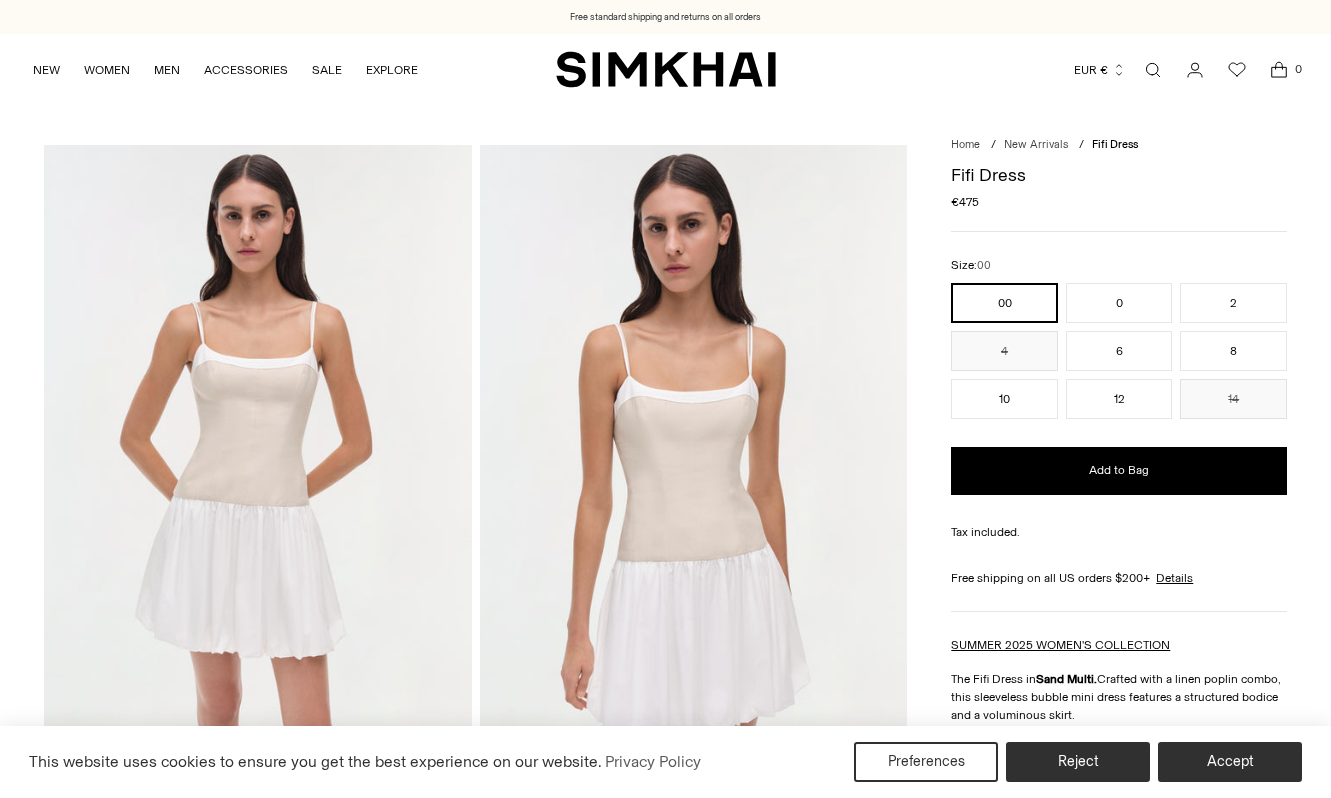 scroll, scrollTop: 390, scrollLeft: 0, axis: vertical 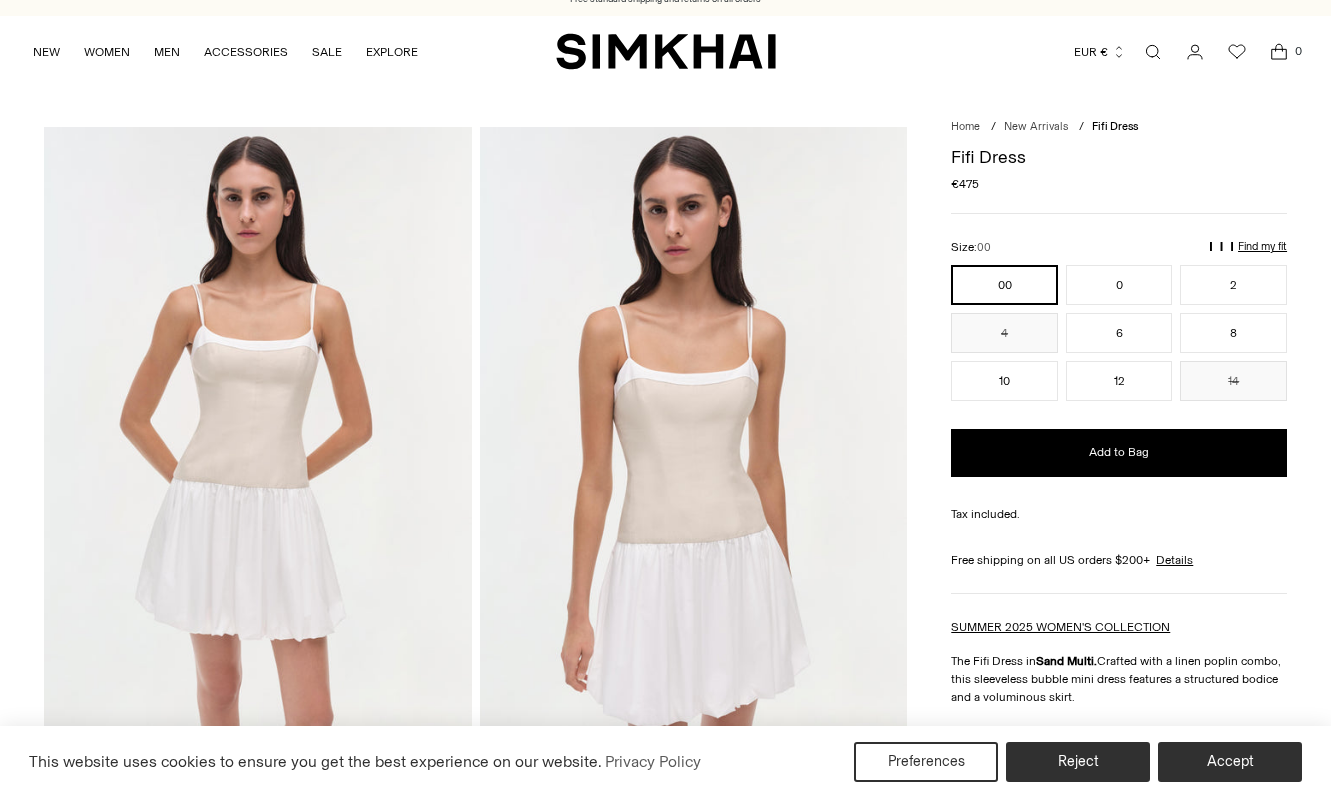 click at bounding box center (258, 448) 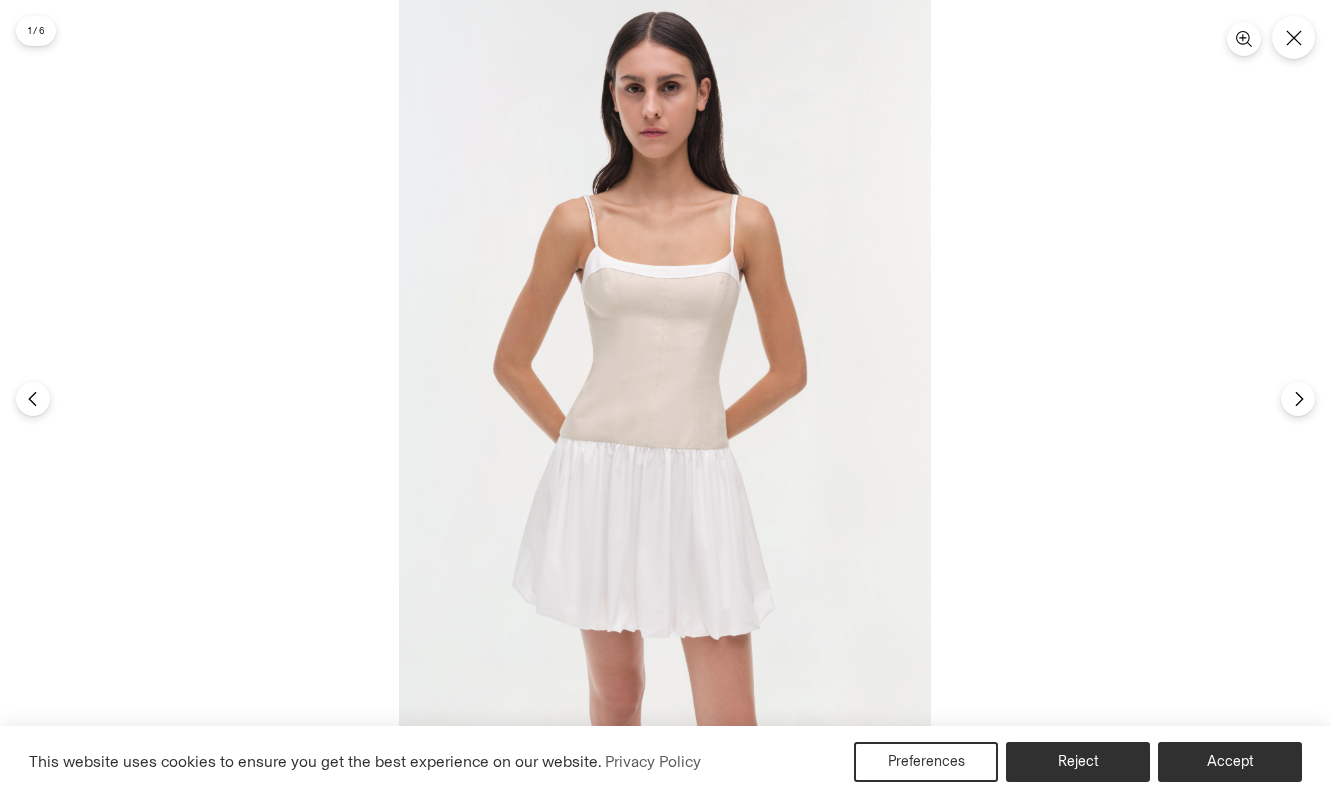 click at bounding box center (665, 399) 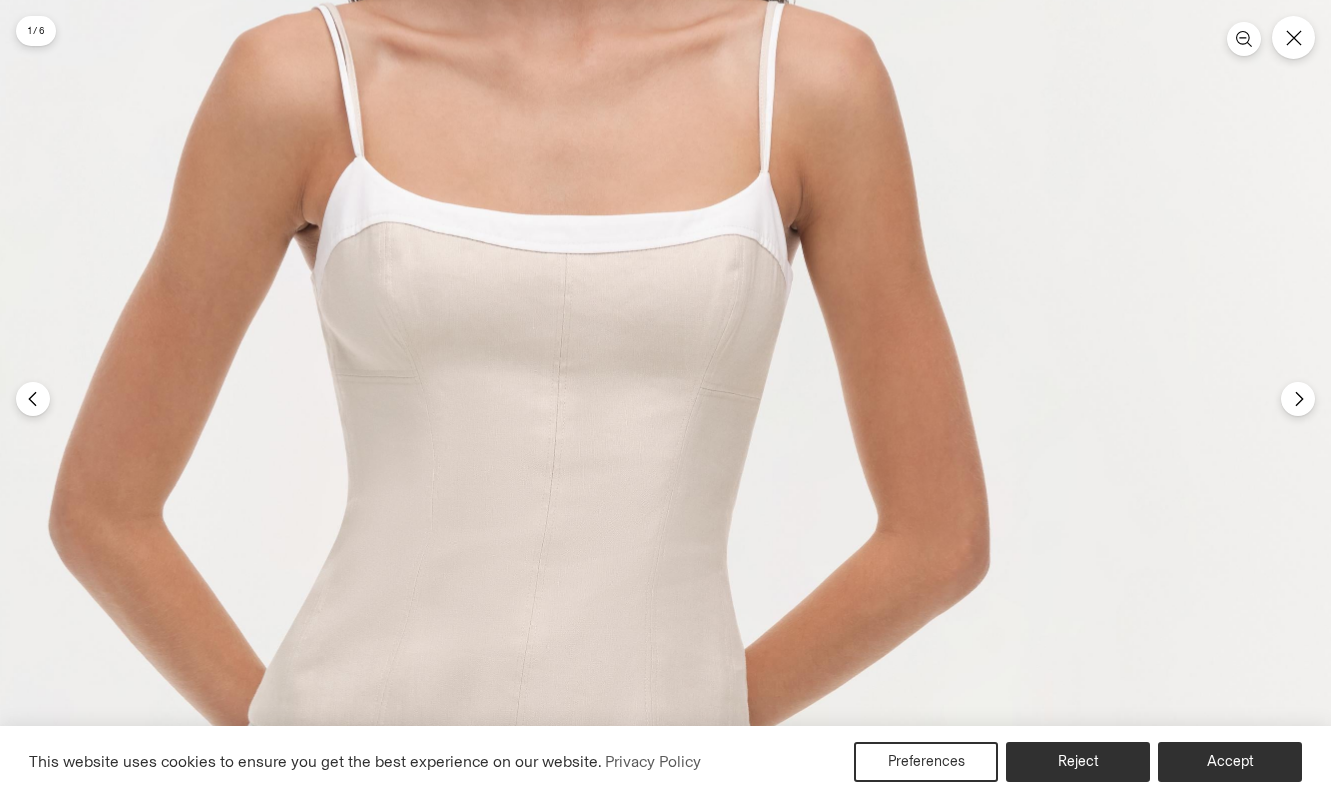 click at bounding box center [564, 615] 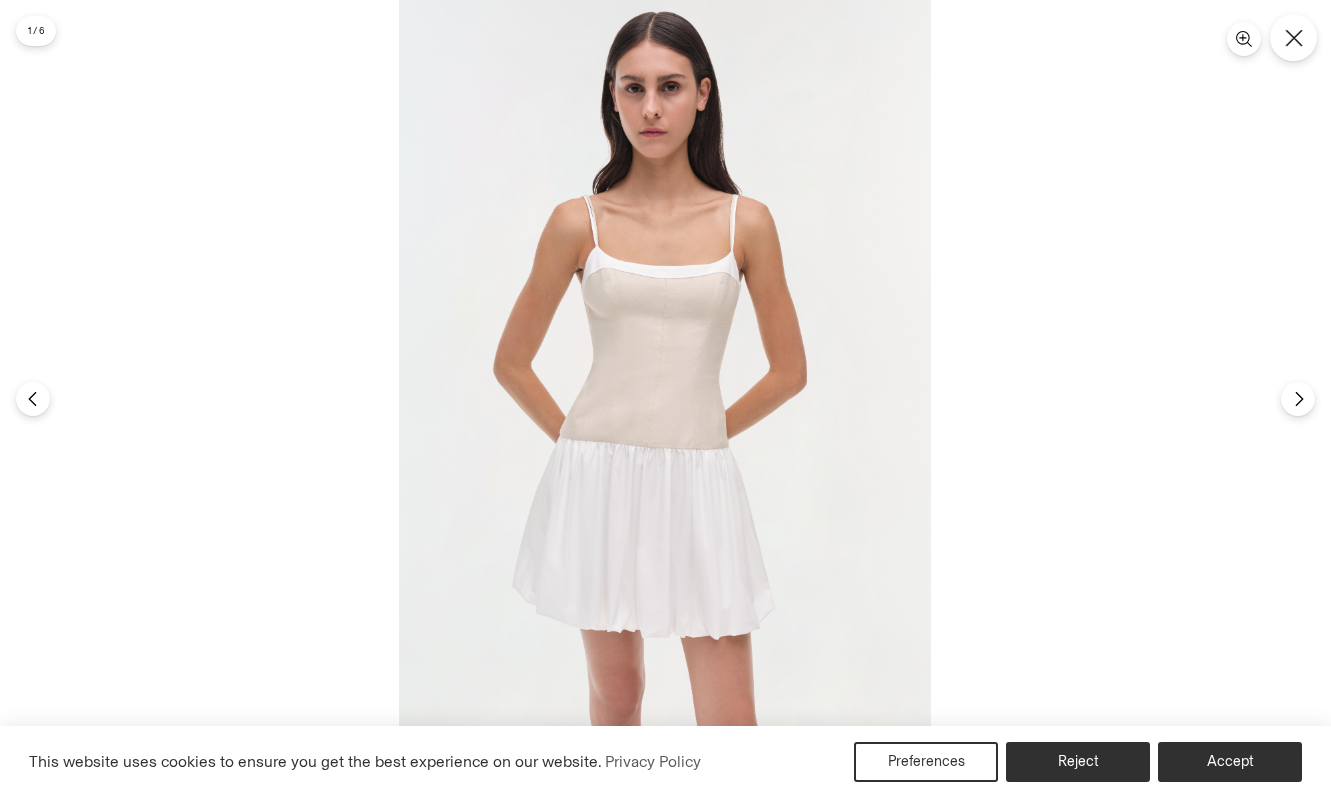 click at bounding box center (1293, 37) 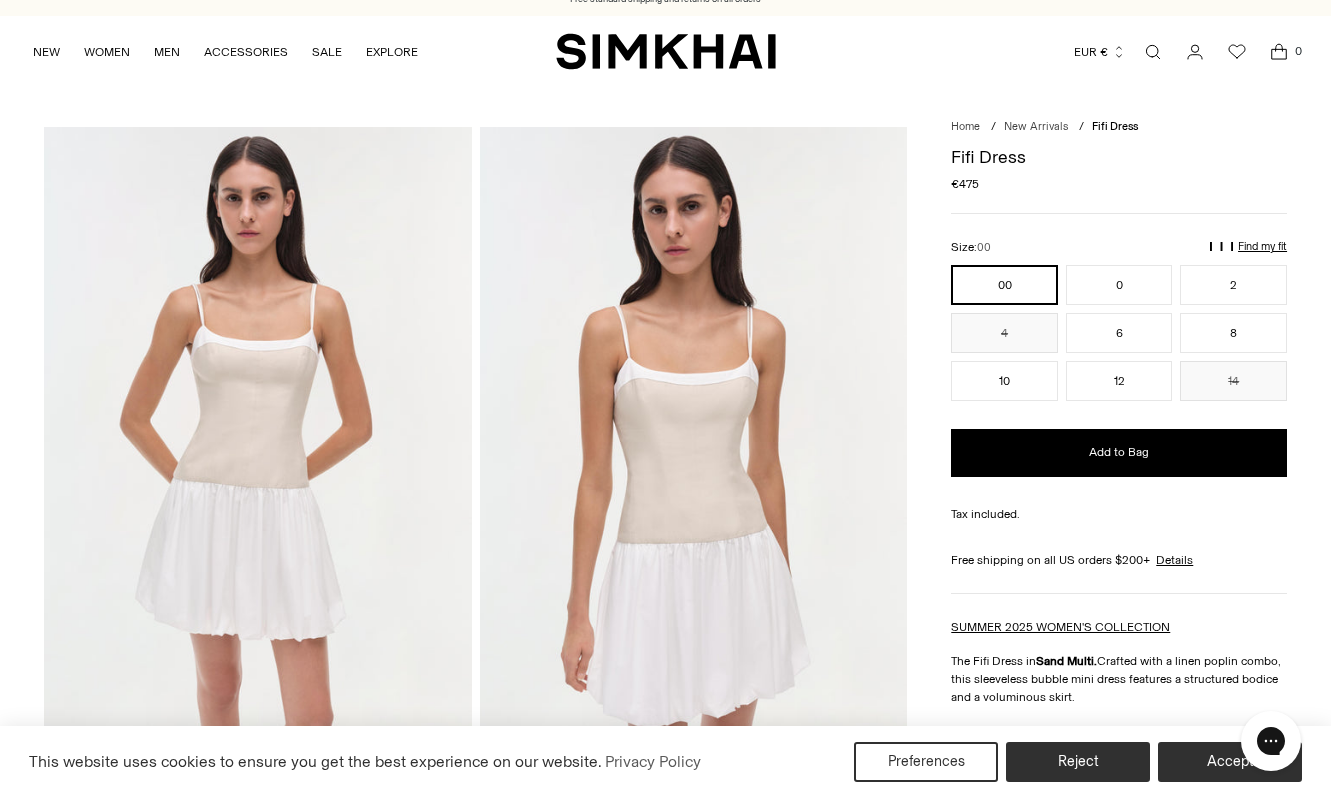 scroll, scrollTop: 0, scrollLeft: 0, axis: both 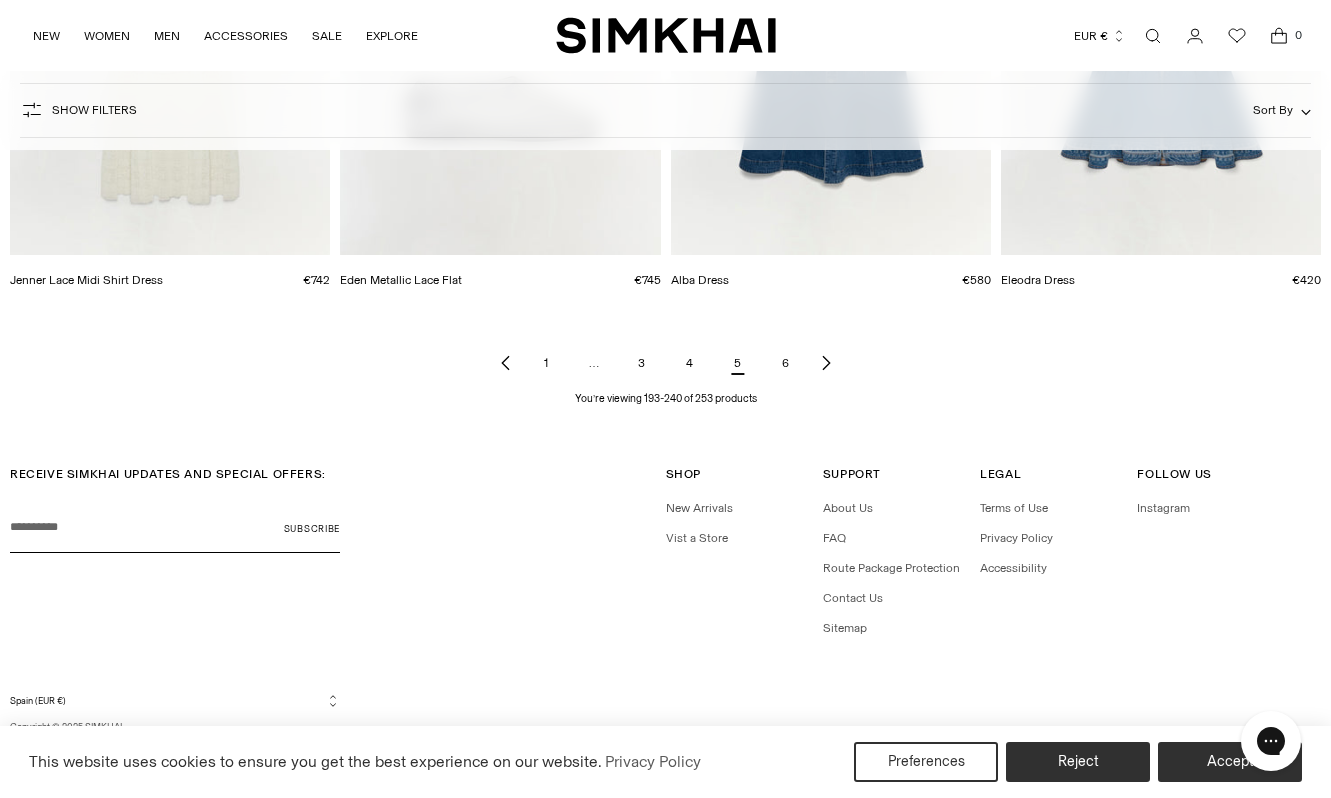 click 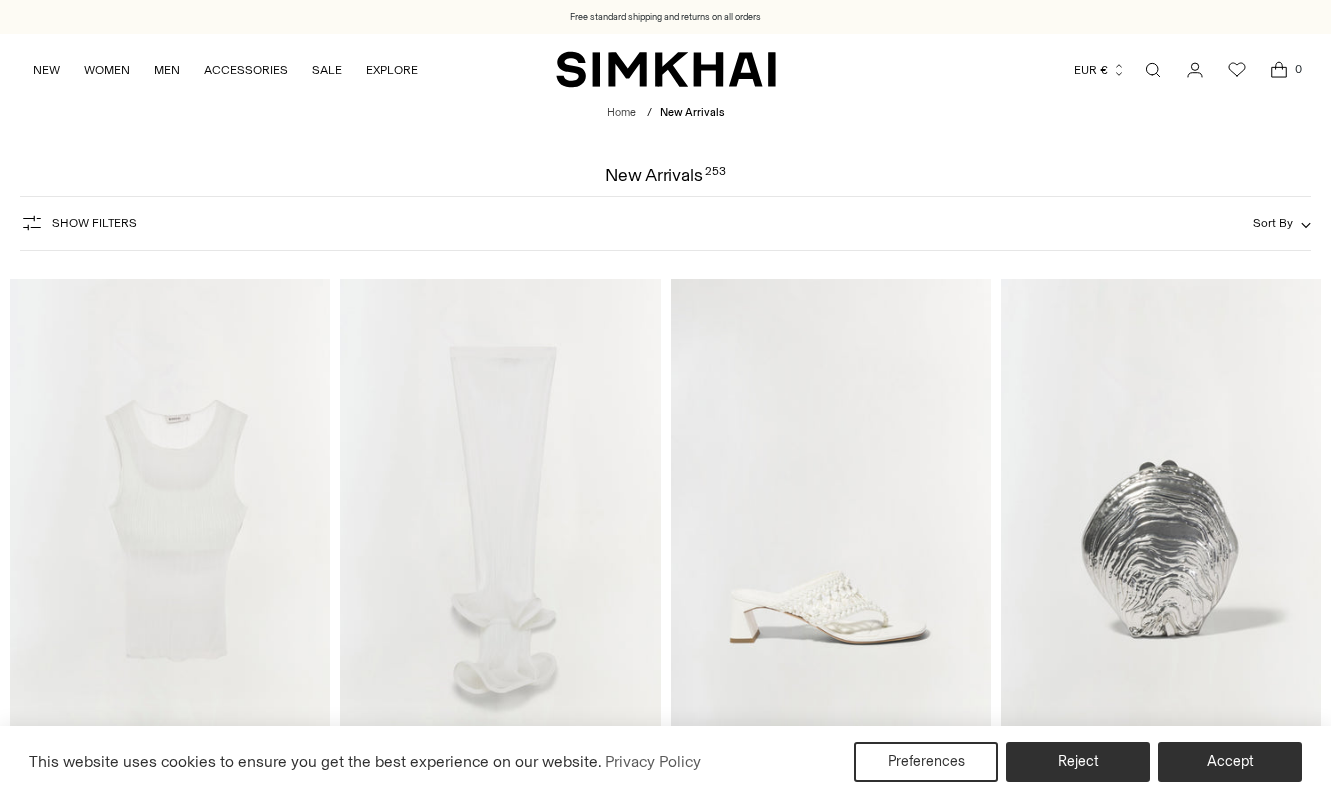 scroll, scrollTop: 0, scrollLeft: 0, axis: both 